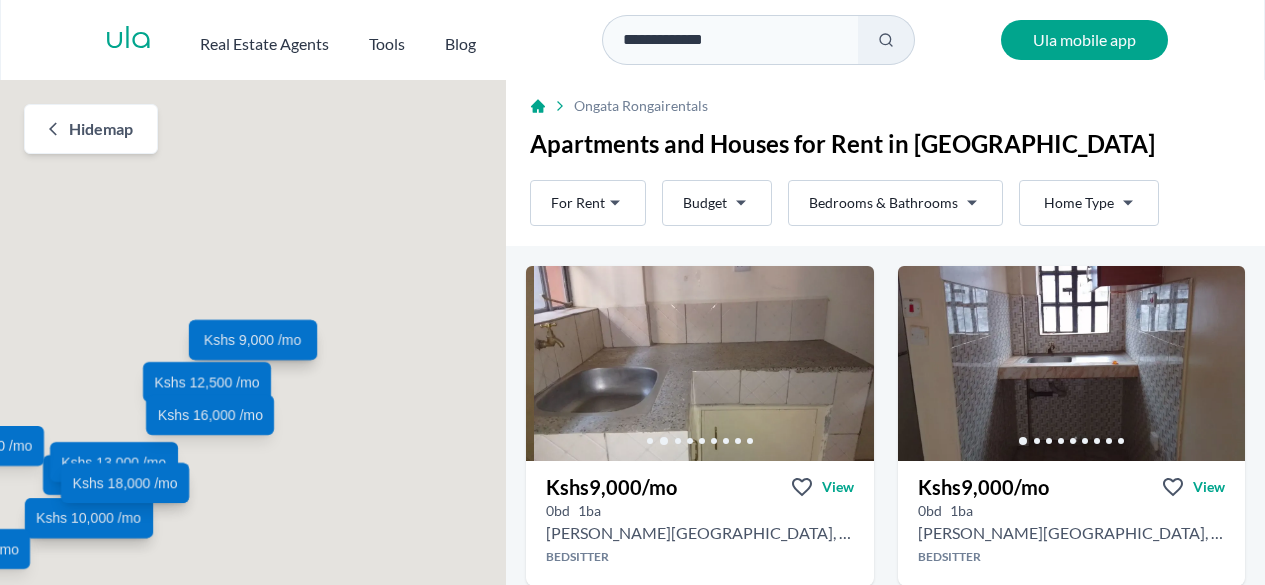 scroll, scrollTop: 0, scrollLeft: 0, axis: both 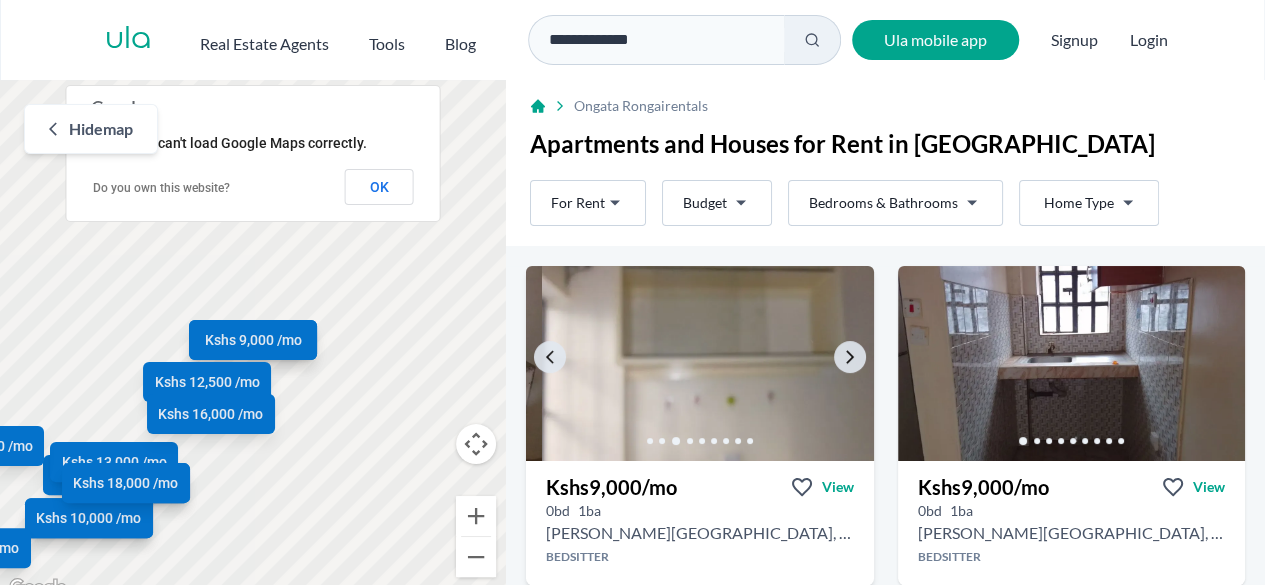 click at bounding box center (715, 363) 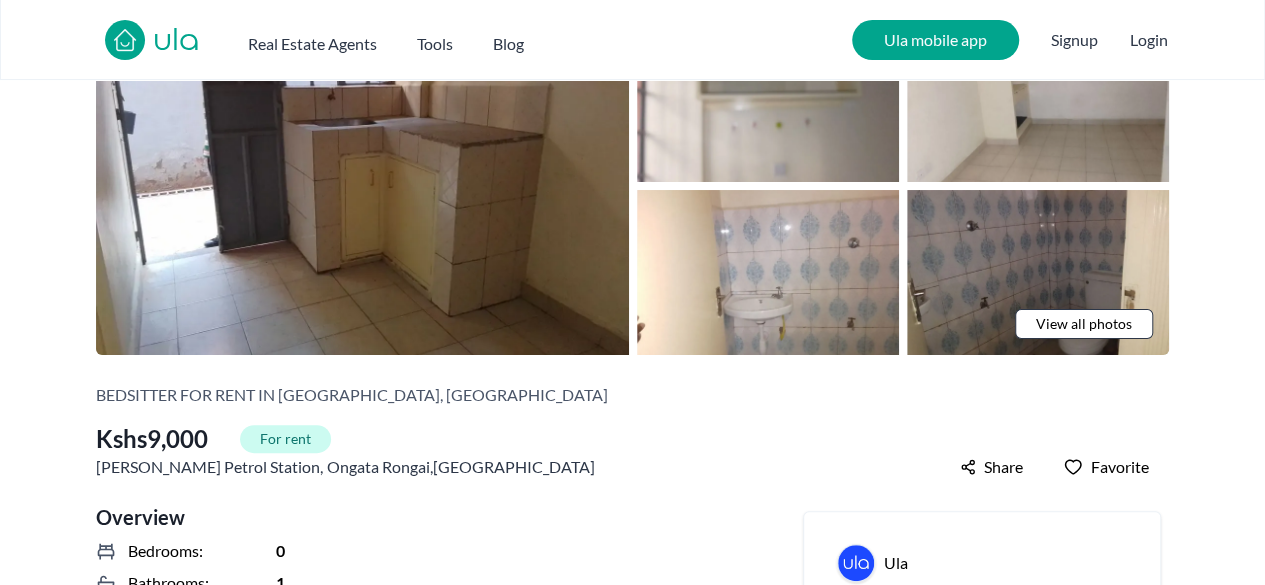 scroll, scrollTop: 0, scrollLeft: 0, axis: both 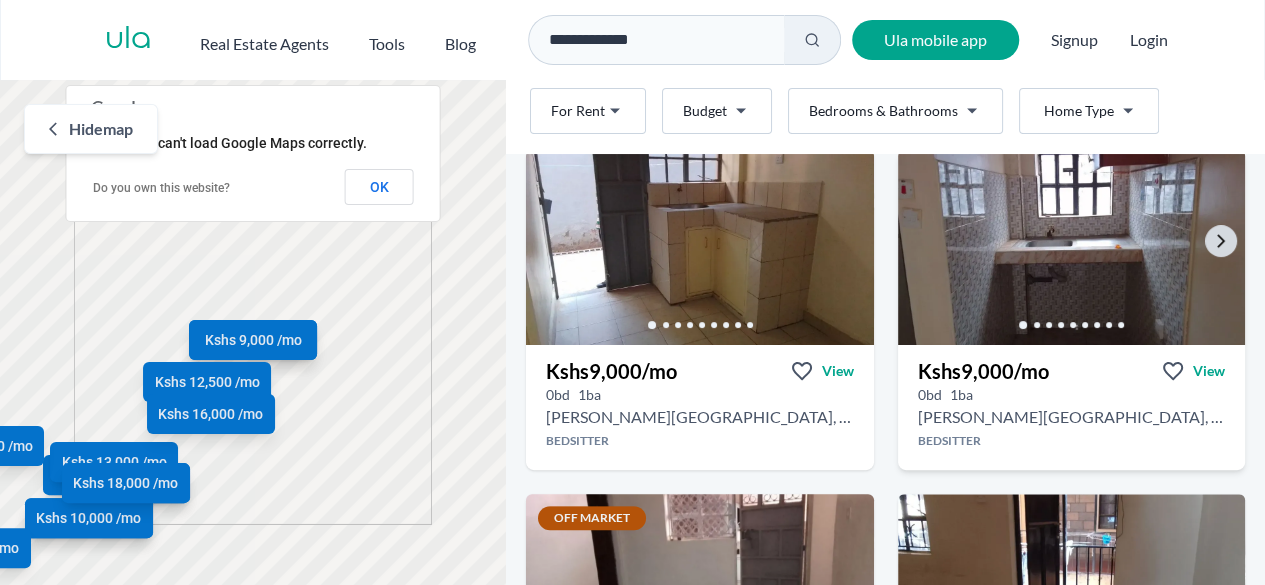 click at bounding box center [1071, 247] 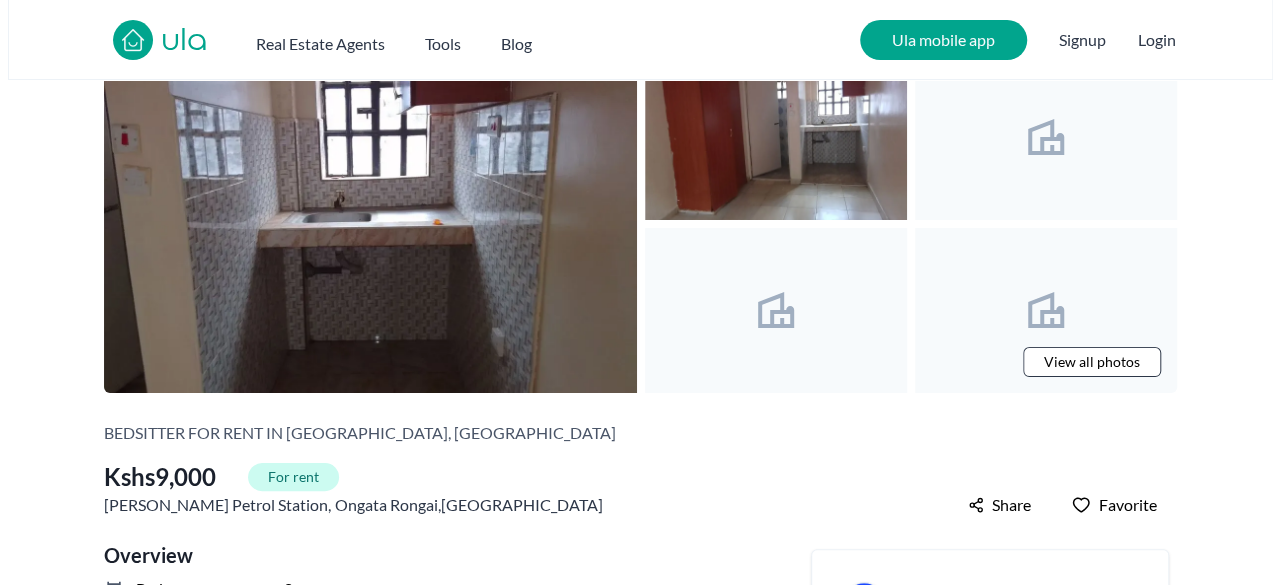 scroll, scrollTop: 137, scrollLeft: 0, axis: vertical 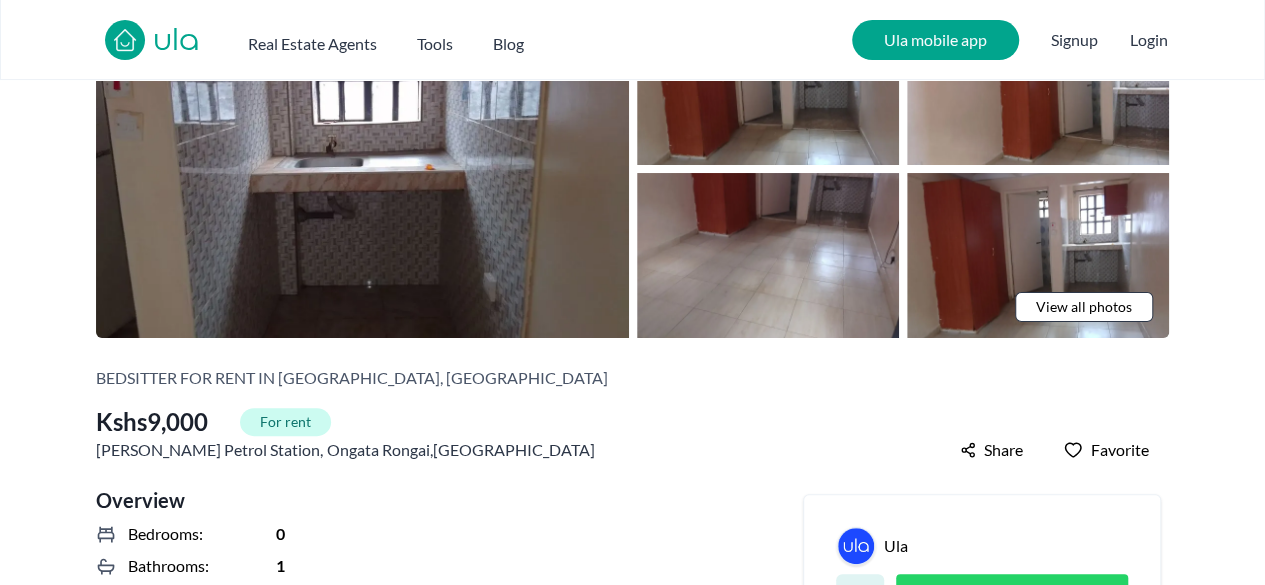 click on "View all photos" at bounding box center [1084, 307] 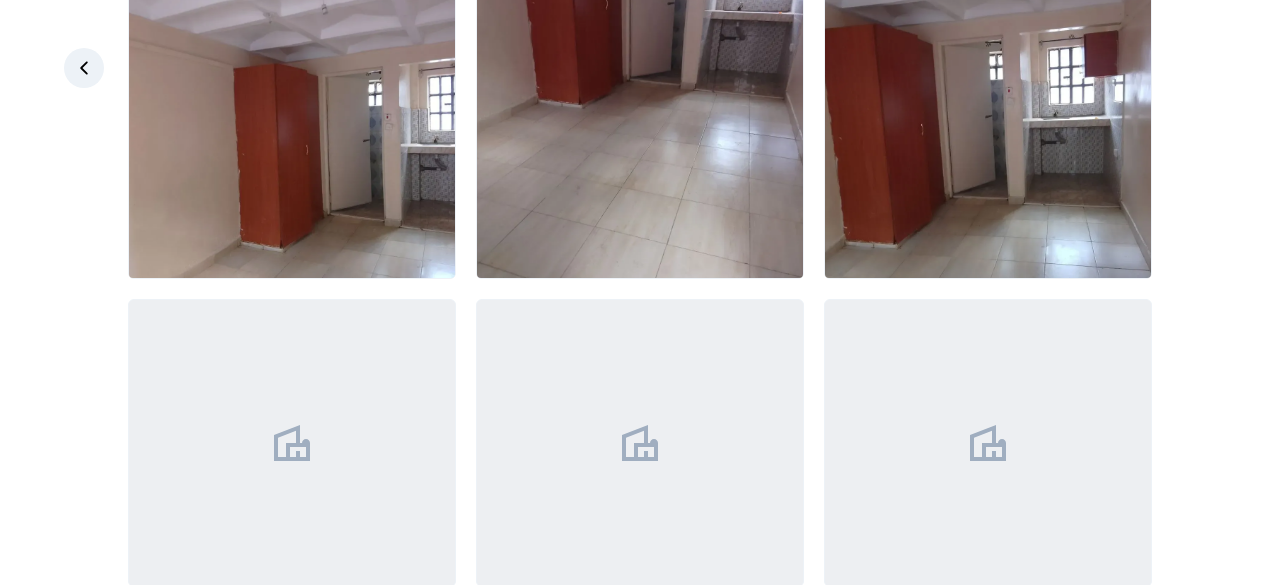 scroll, scrollTop: 478, scrollLeft: 0, axis: vertical 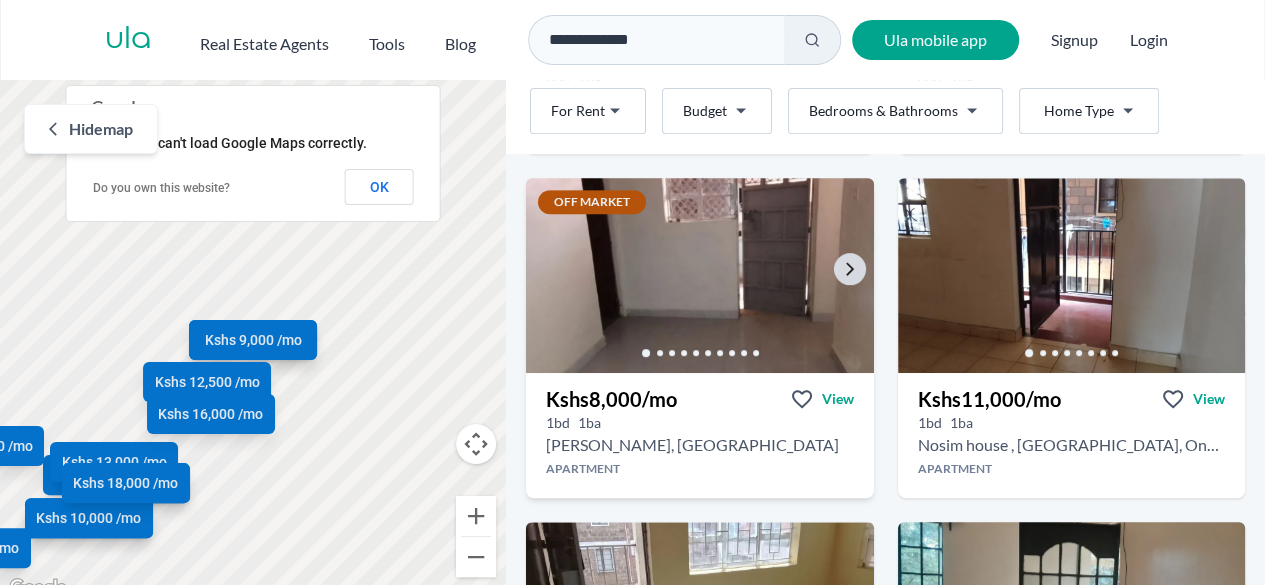 click at bounding box center [699, 275] 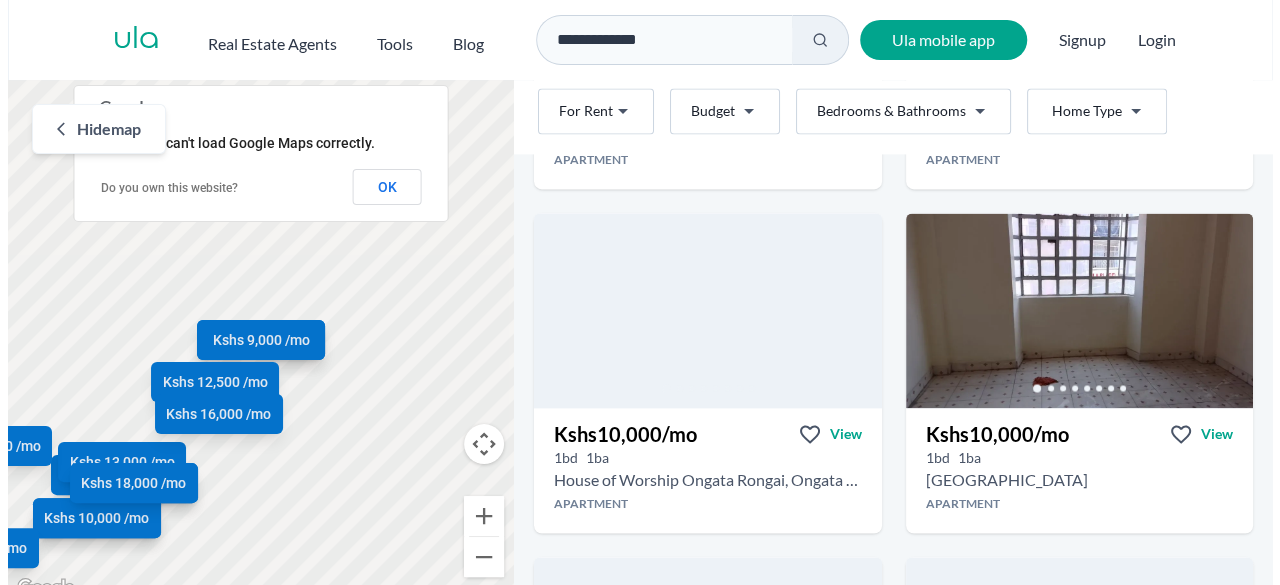 scroll, scrollTop: 1434, scrollLeft: 0, axis: vertical 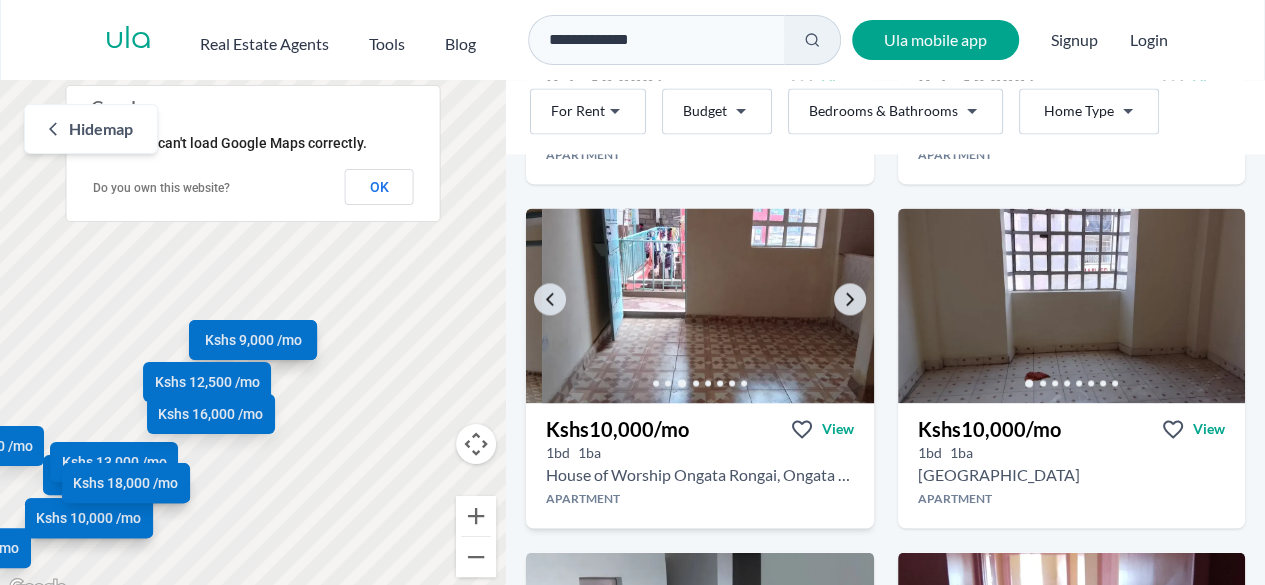 click at bounding box center [715, 305] 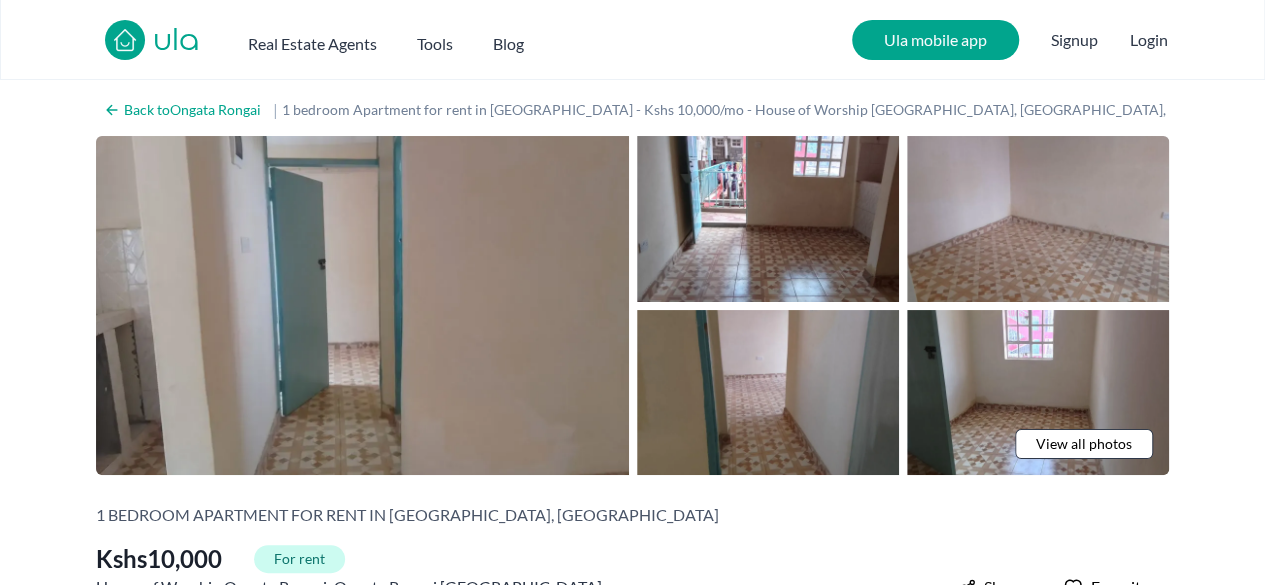 click on "View all photos" at bounding box center [1084, 444] 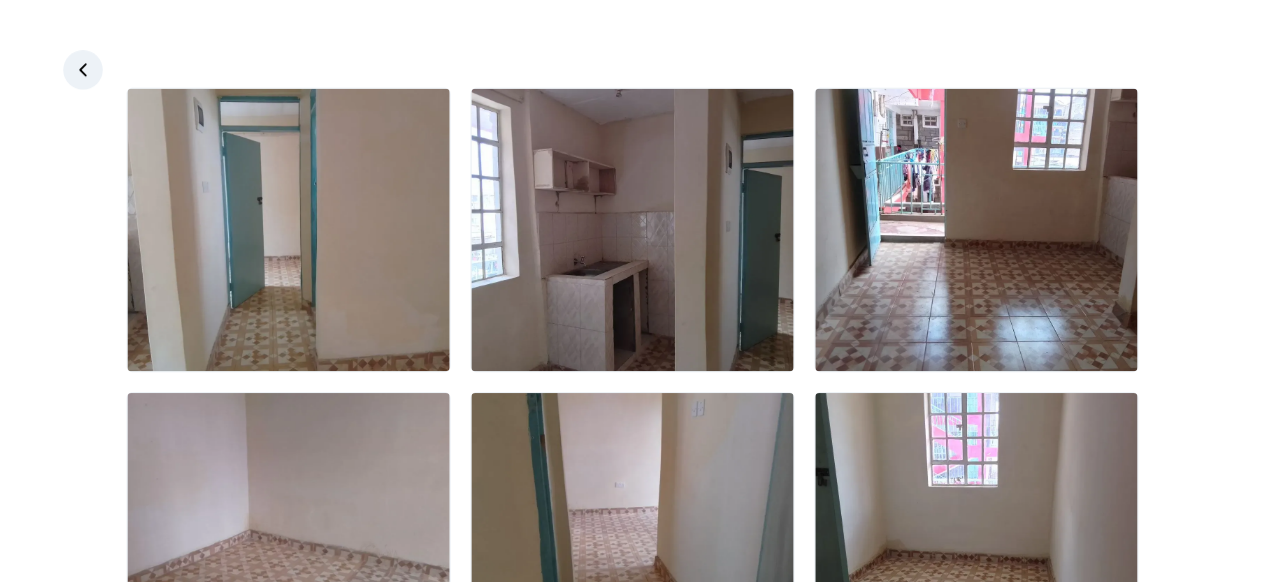 scroll, scrollTop: 0, scrollLeft: 0, axis: both 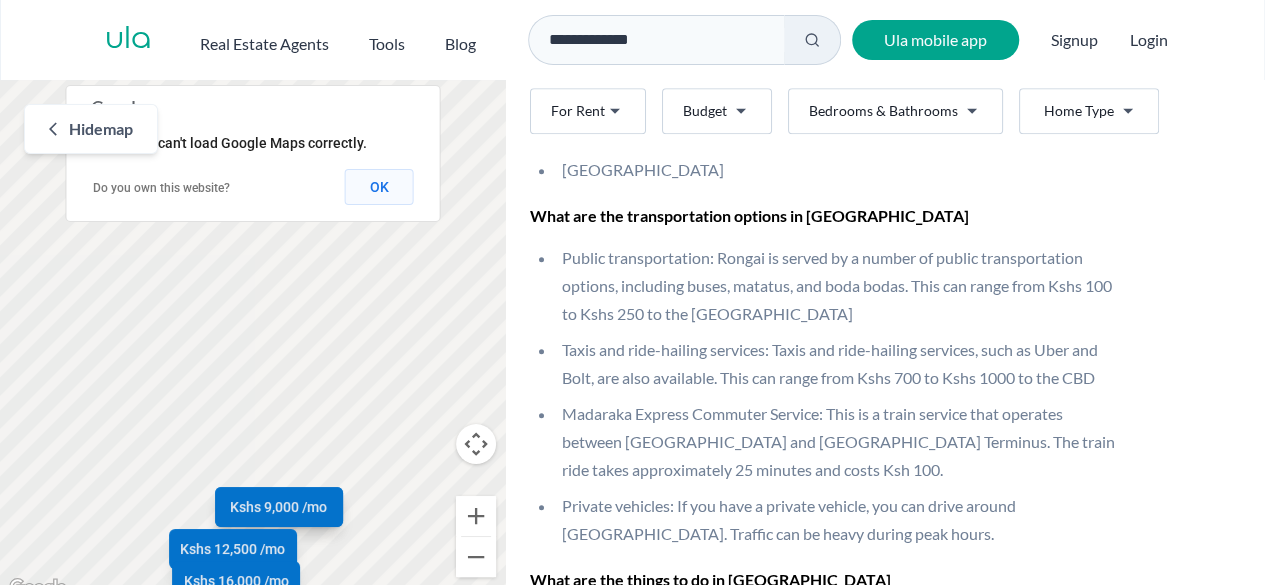 click on "OK" at bounding box center (379, 187) 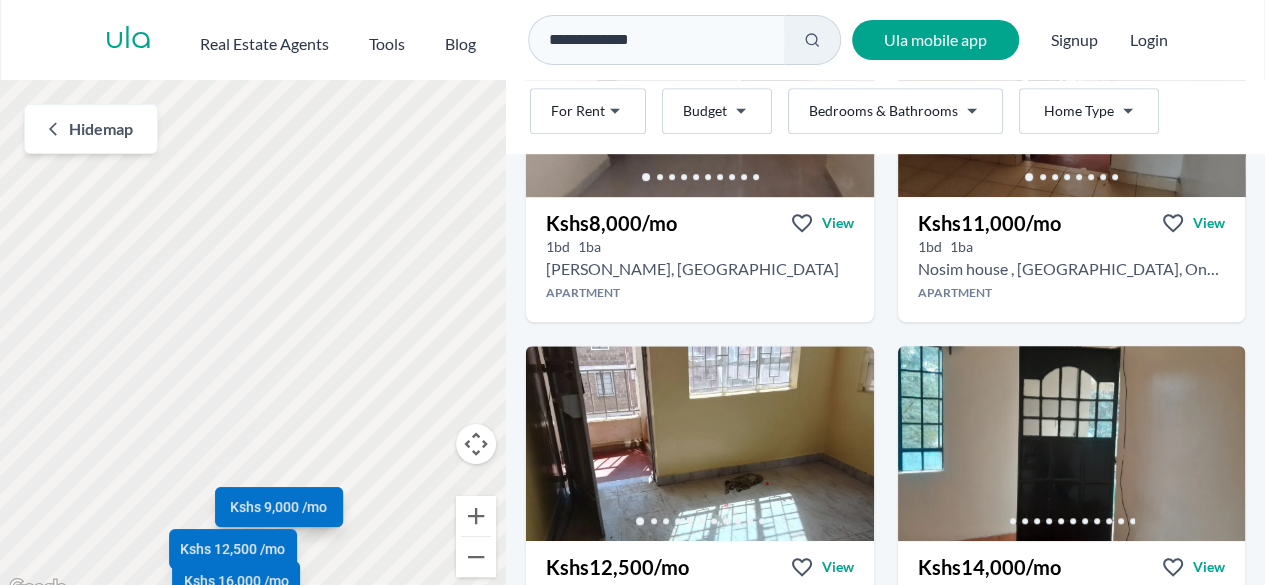 scroll, scrollTop: 0, scrollLeft: 0, axis: both 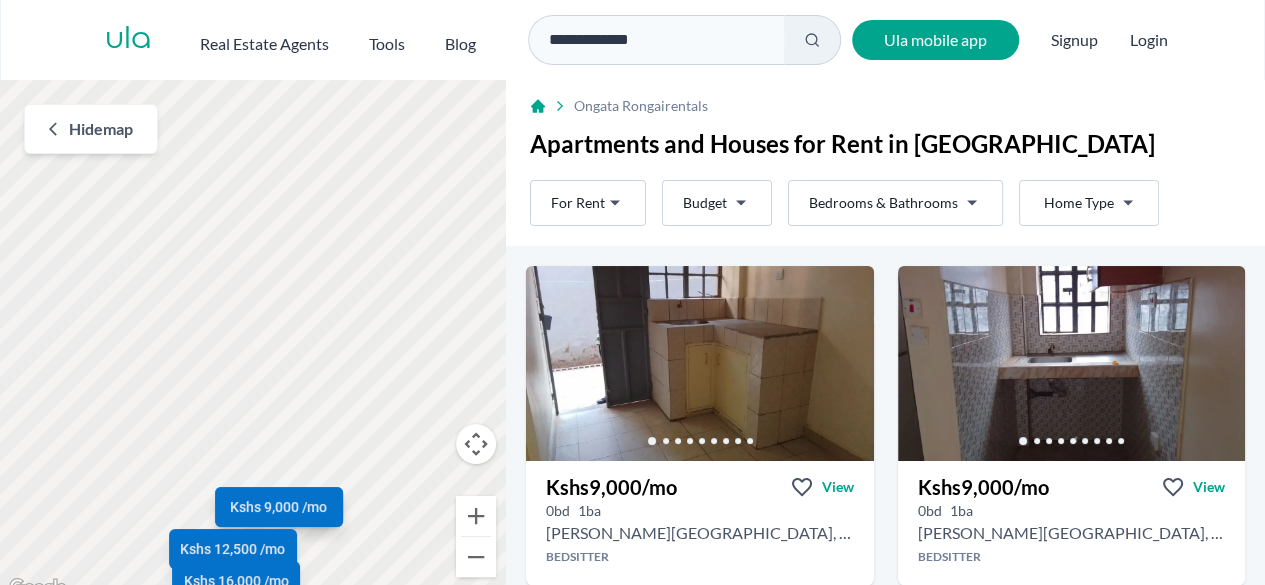 click on "**********" at bounding box center (632, 300) 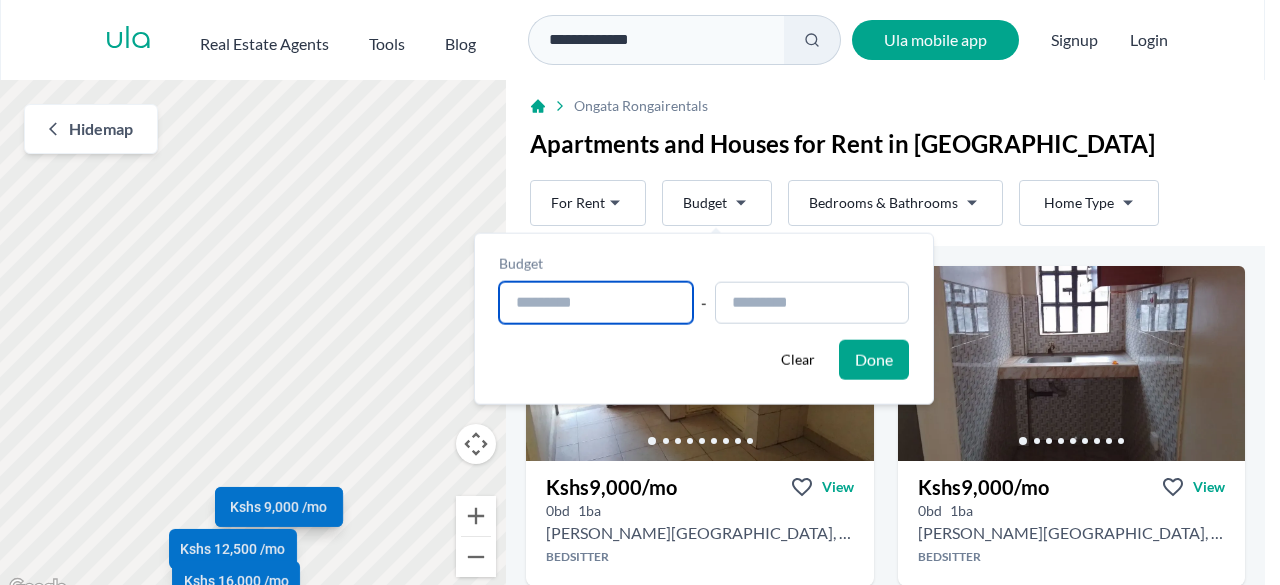 click at bounding box center (596, 303) 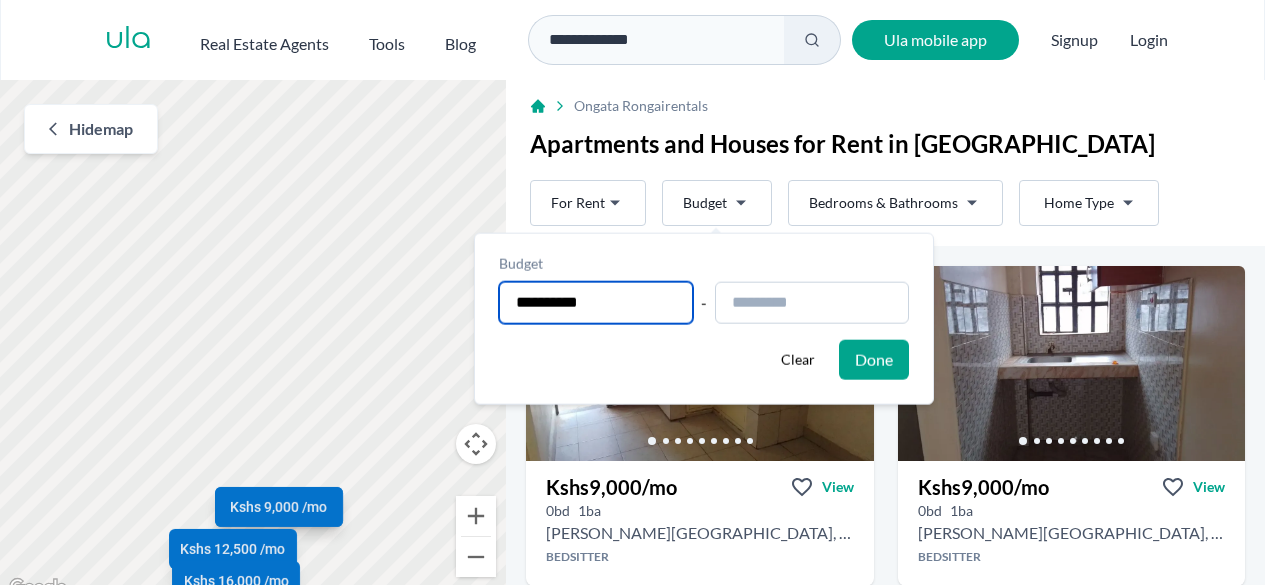 type on "**********" 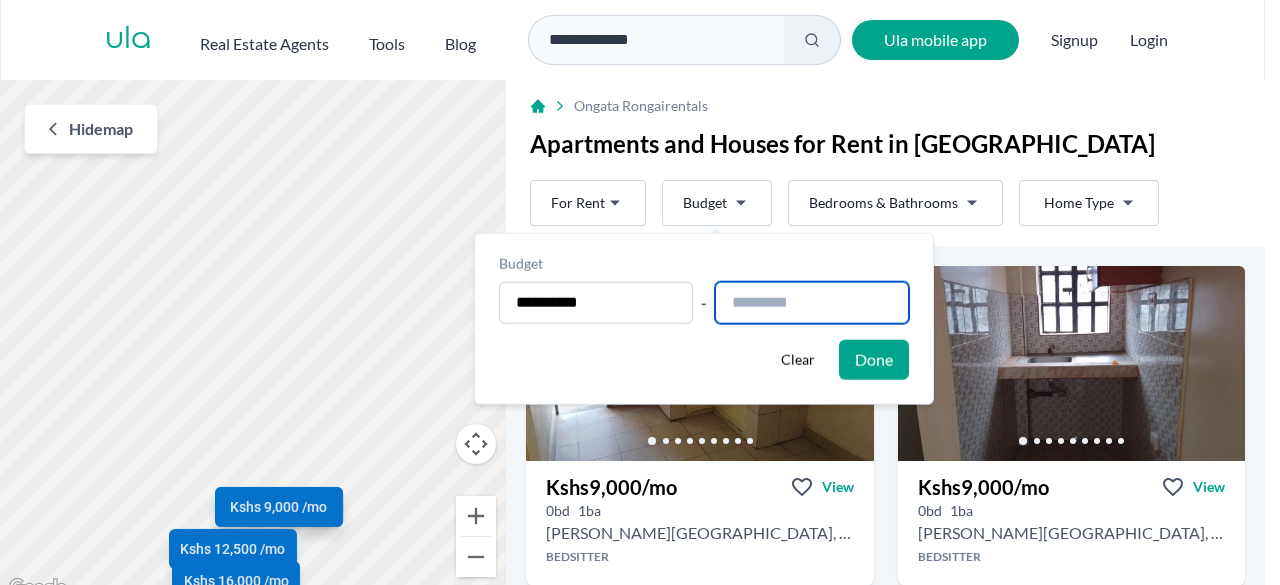 click at bounding box center [812, 303] 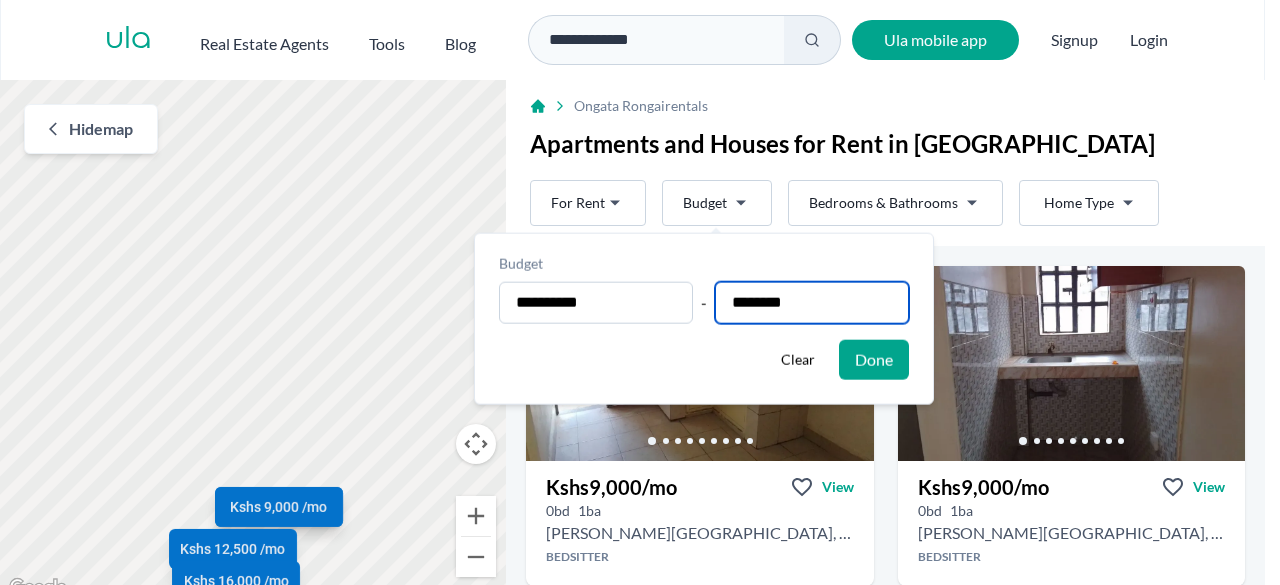 type on "**********" 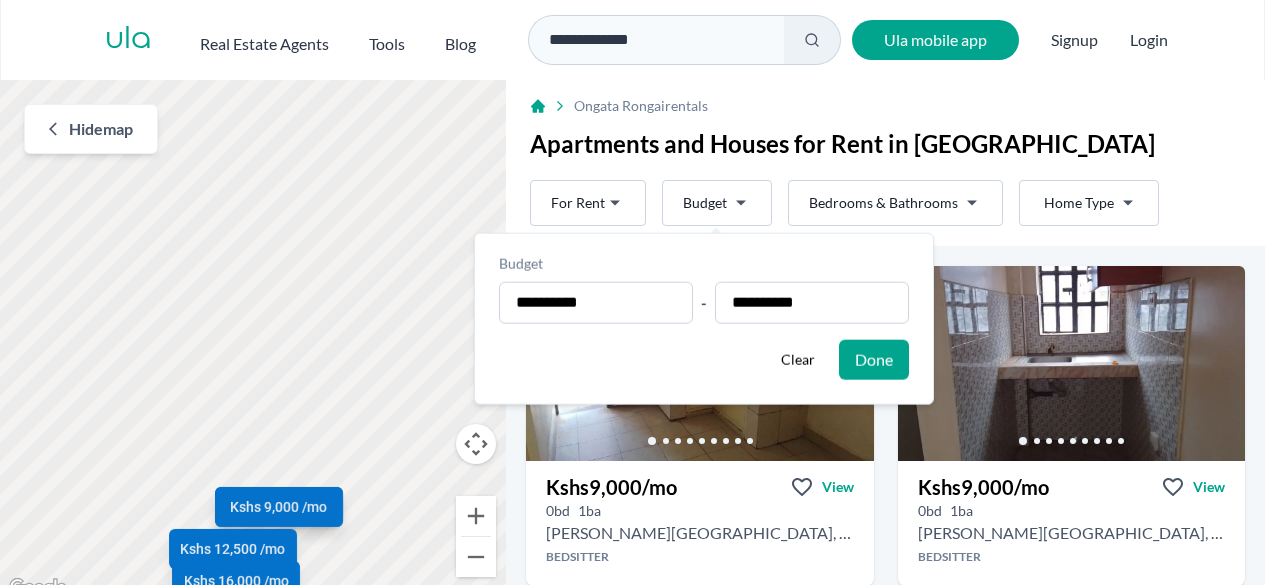 click on "Done" at bounding box center [874, 360] 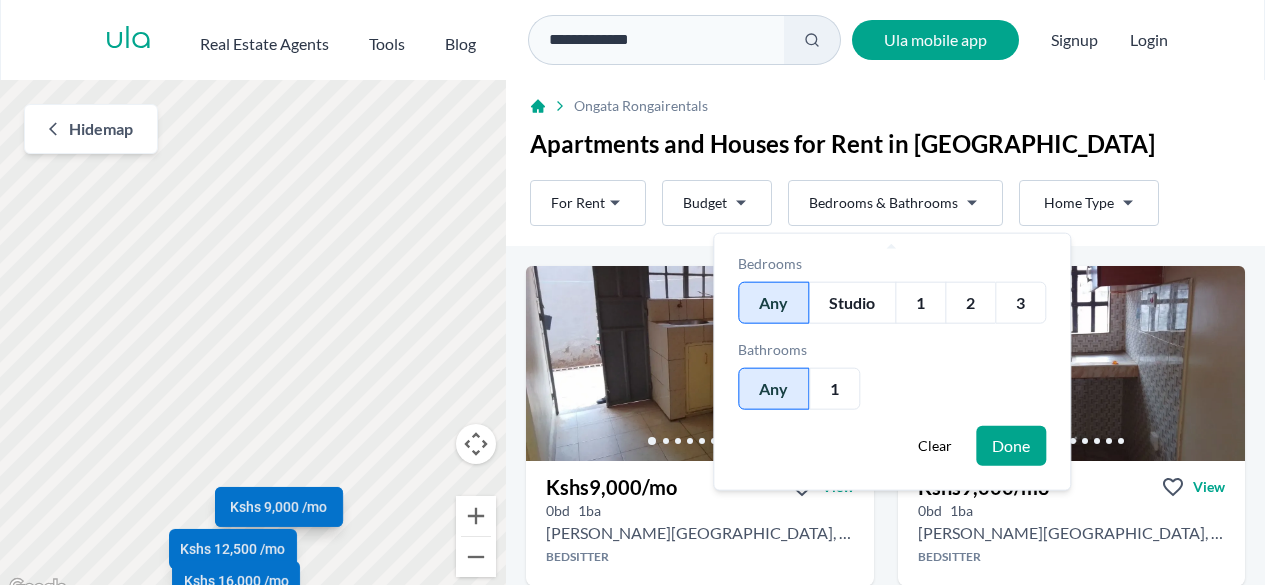 click on "Any 1" at bounding box center (892, 389) 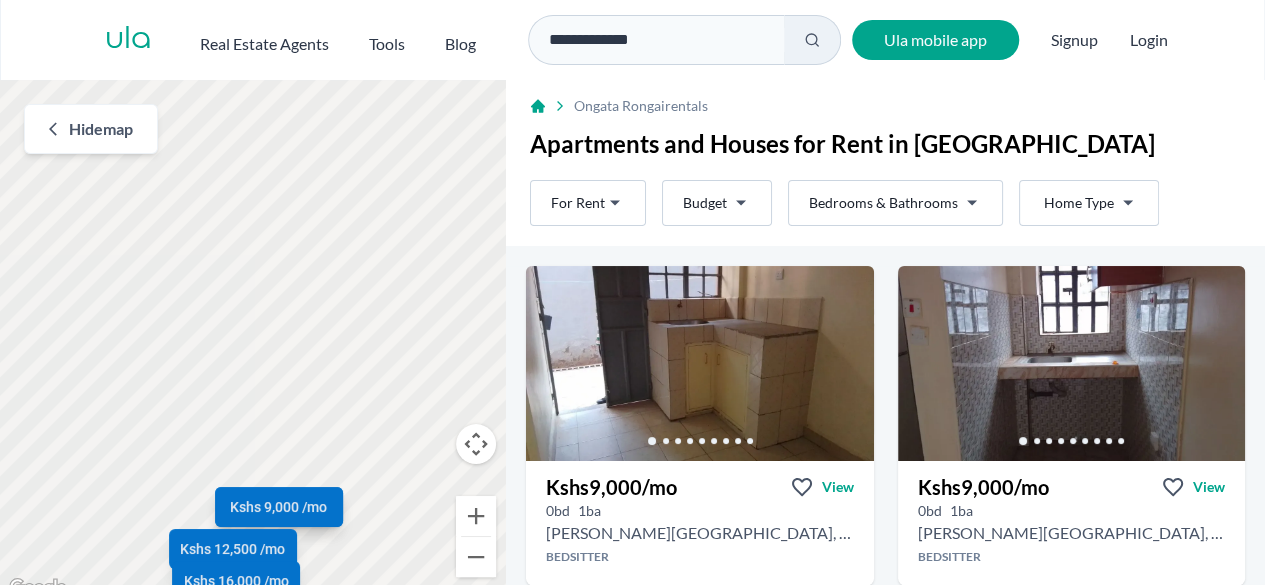 click on "**********" at bounding box center [632, 300] 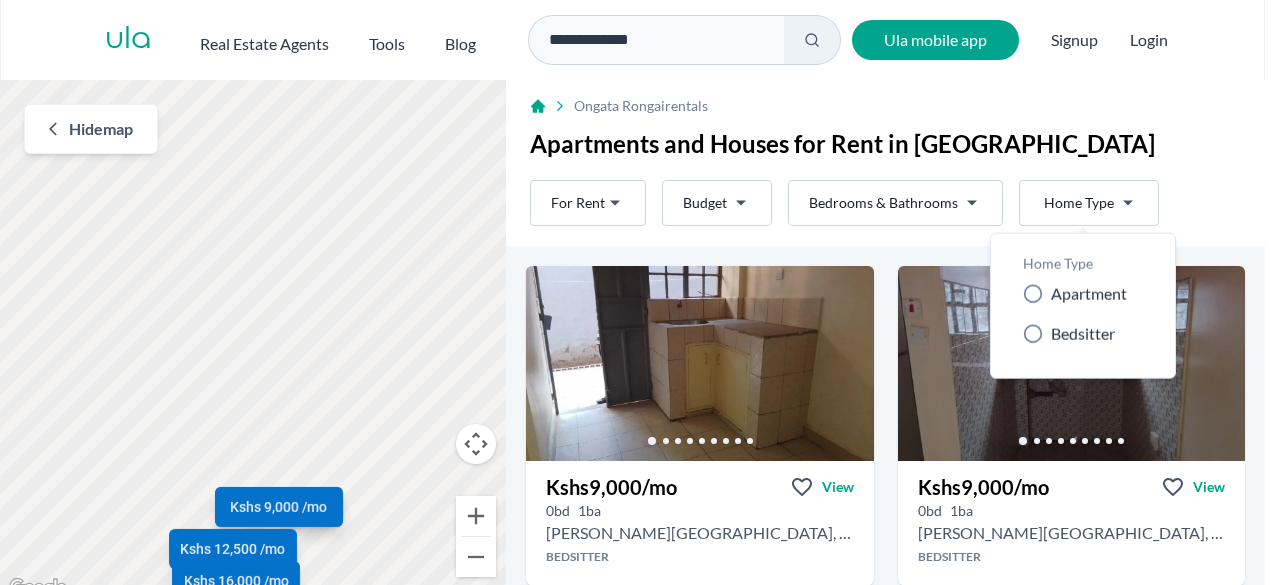 click 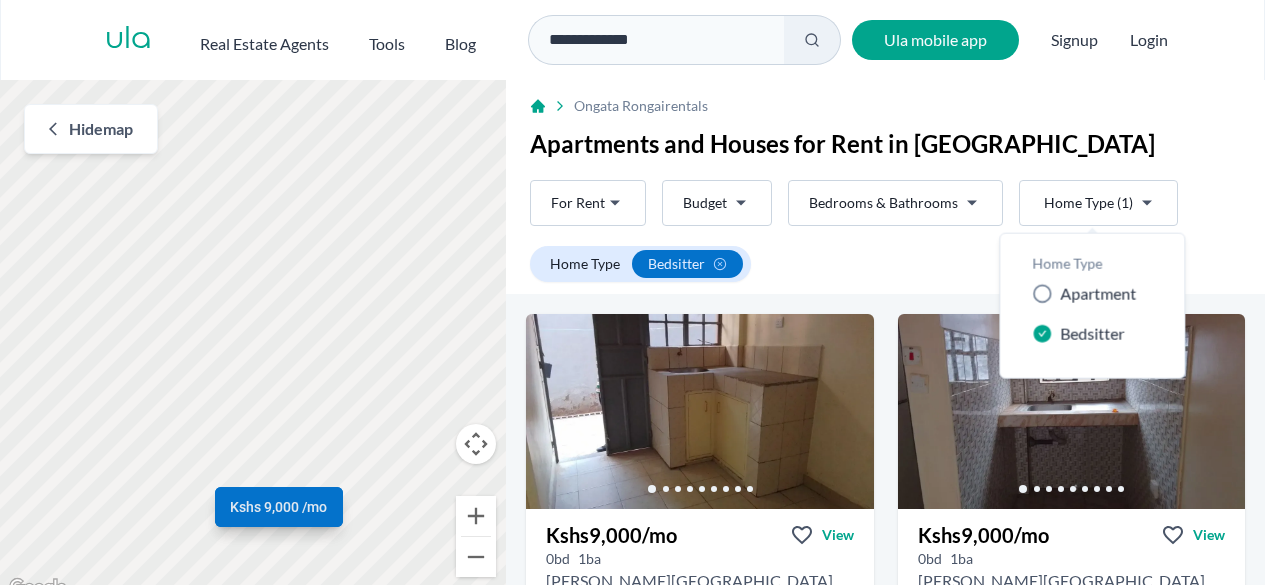 click on "**********" at bounding box center (640, 300) 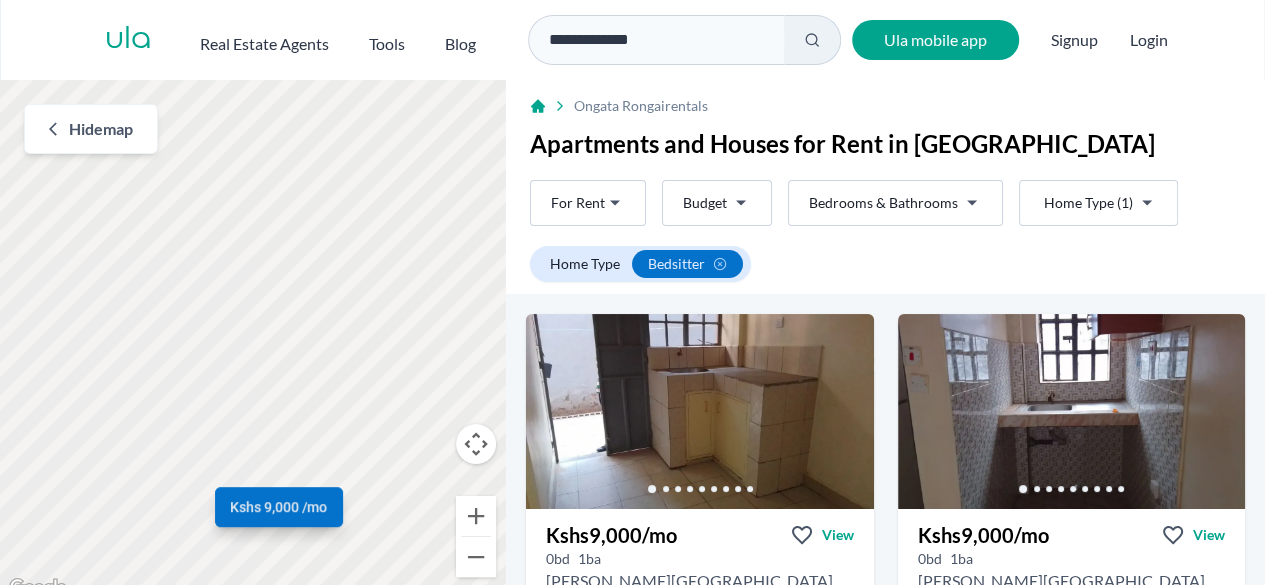 click on "**********" at bounding box center (632, 300) 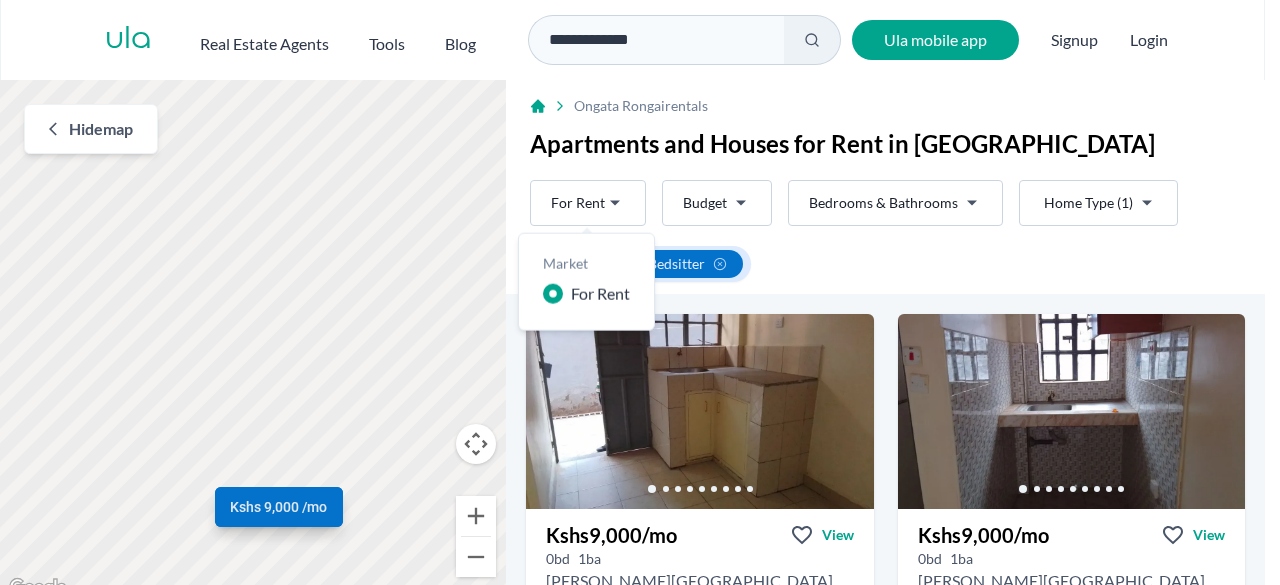click on "Market For Rent" at bounding box center (586, 282) 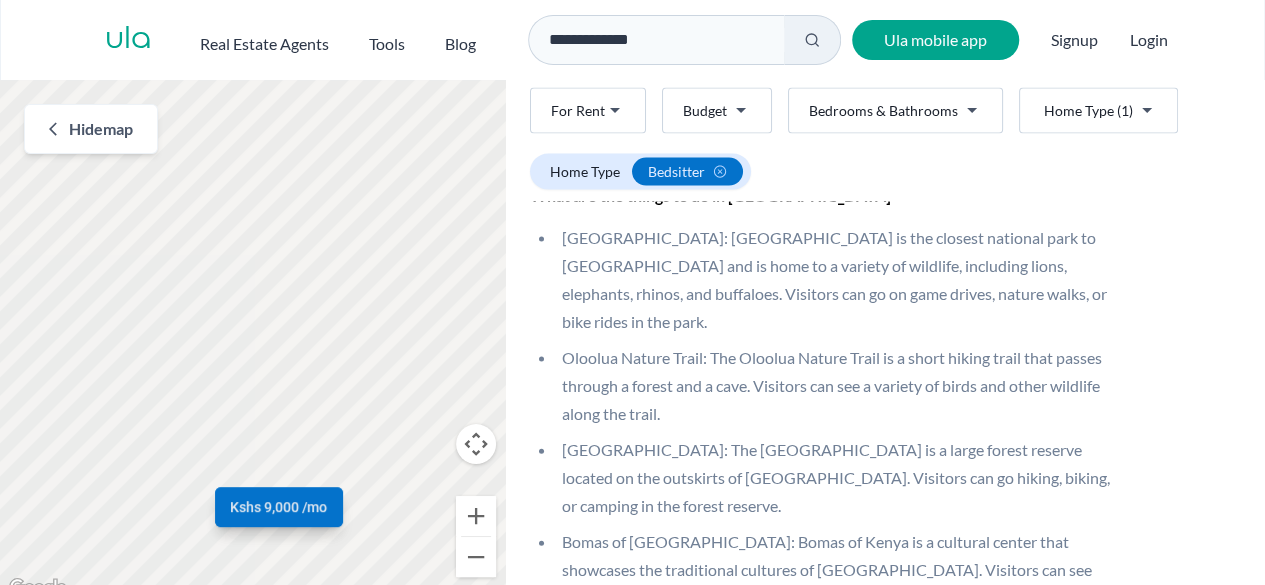 scroll, scrollTop: 2308, scrollLeft: 0, axis: vertical 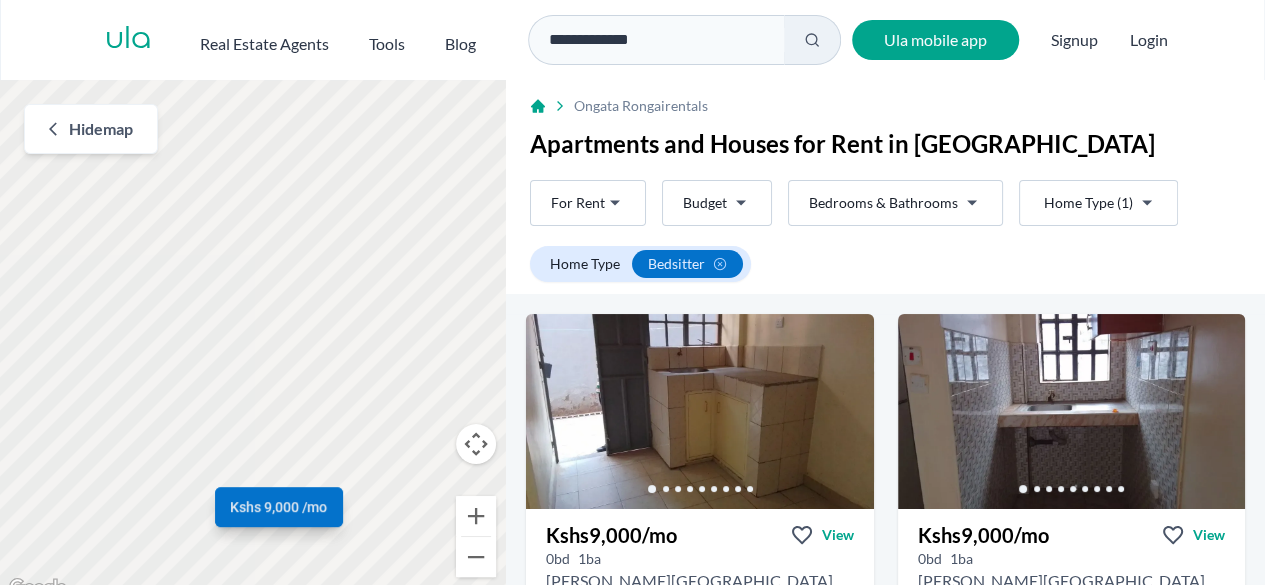 click on "**********" at bounding box center [656, 40] 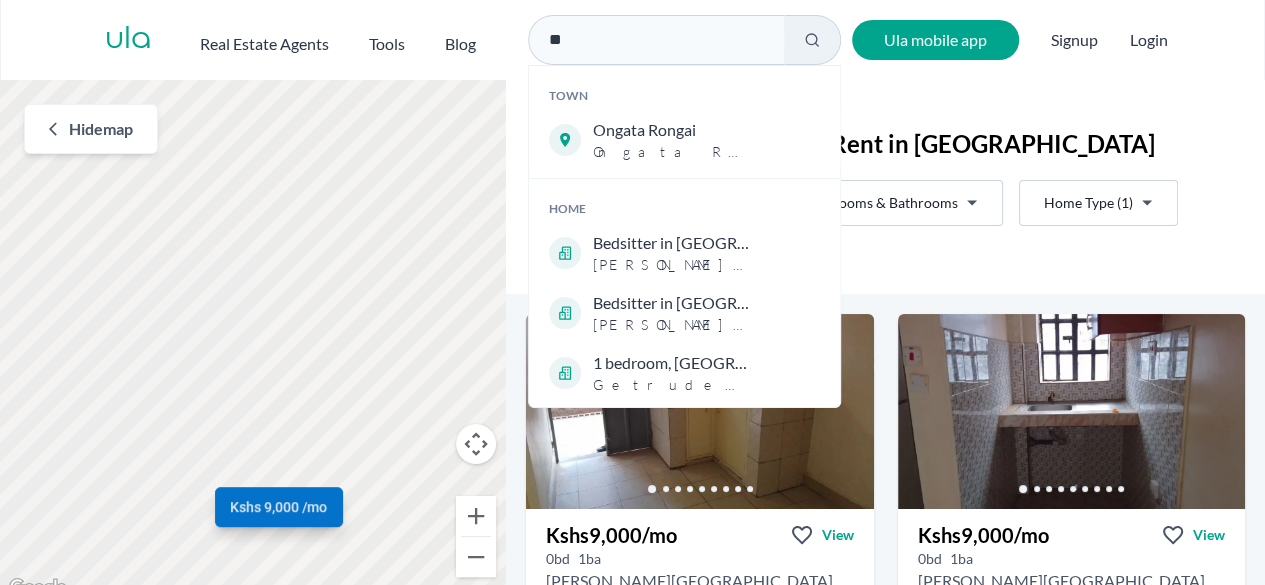 type on "*" 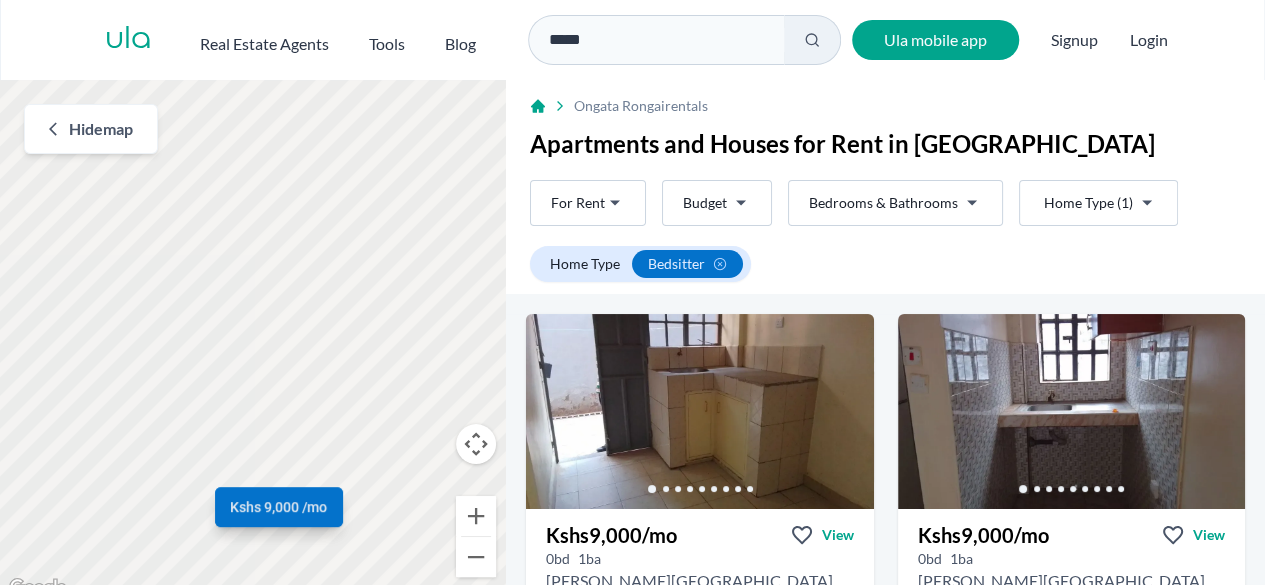 type on "****" 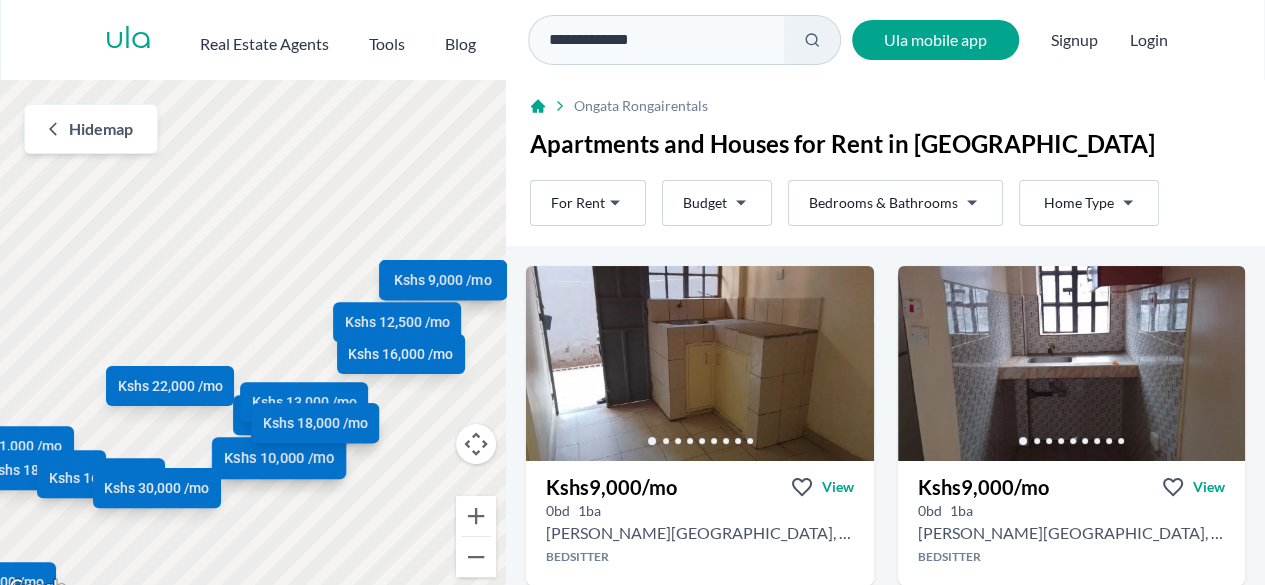 click on "Kshs   10,000 /mo" at bounding box center (279, 458) 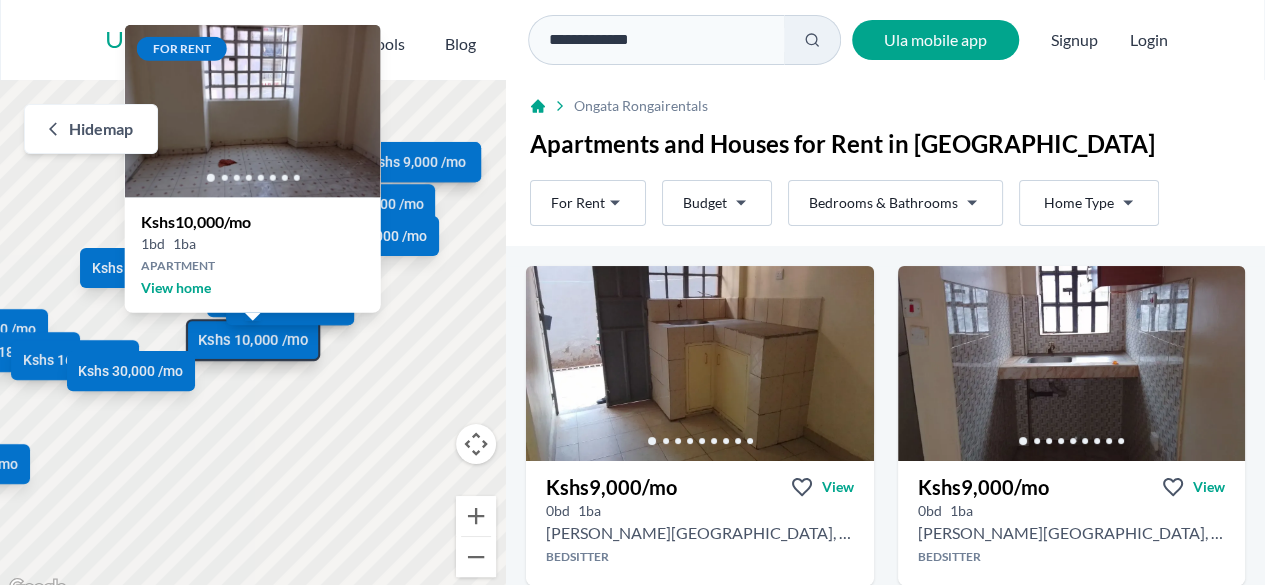 scroll, scrollTop: 15, scrollLeft: 0, axis: vertical 